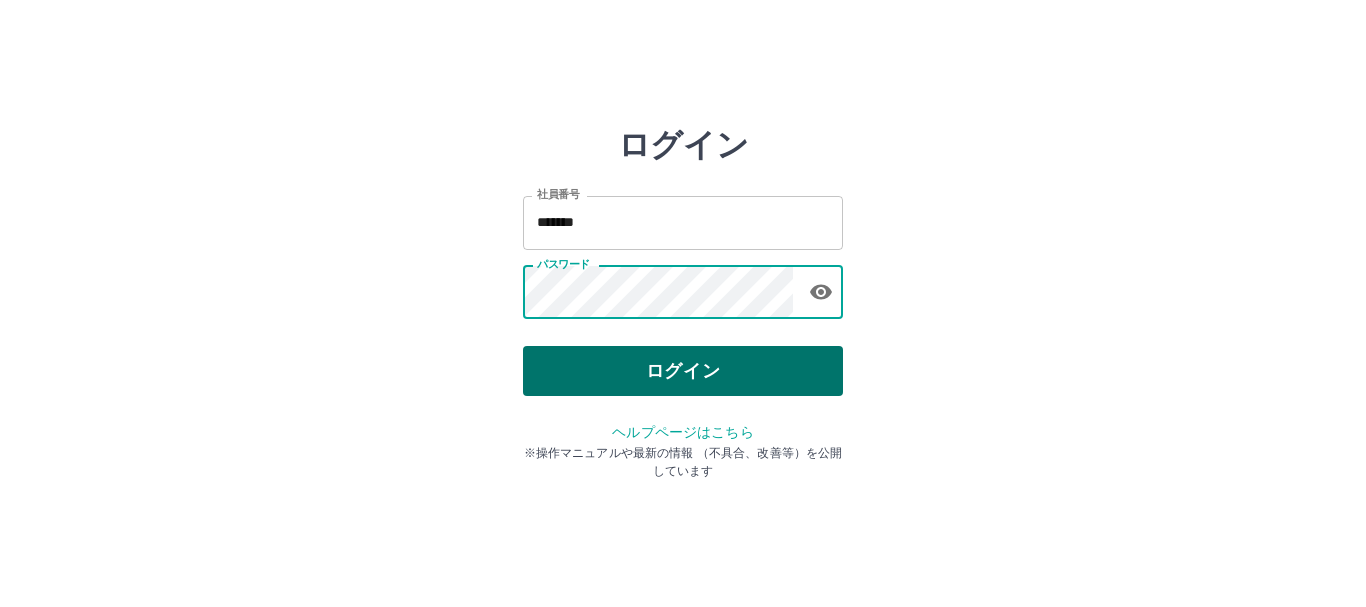 scroll, scrollTop: 0, scrollLeft: 0, axis: both 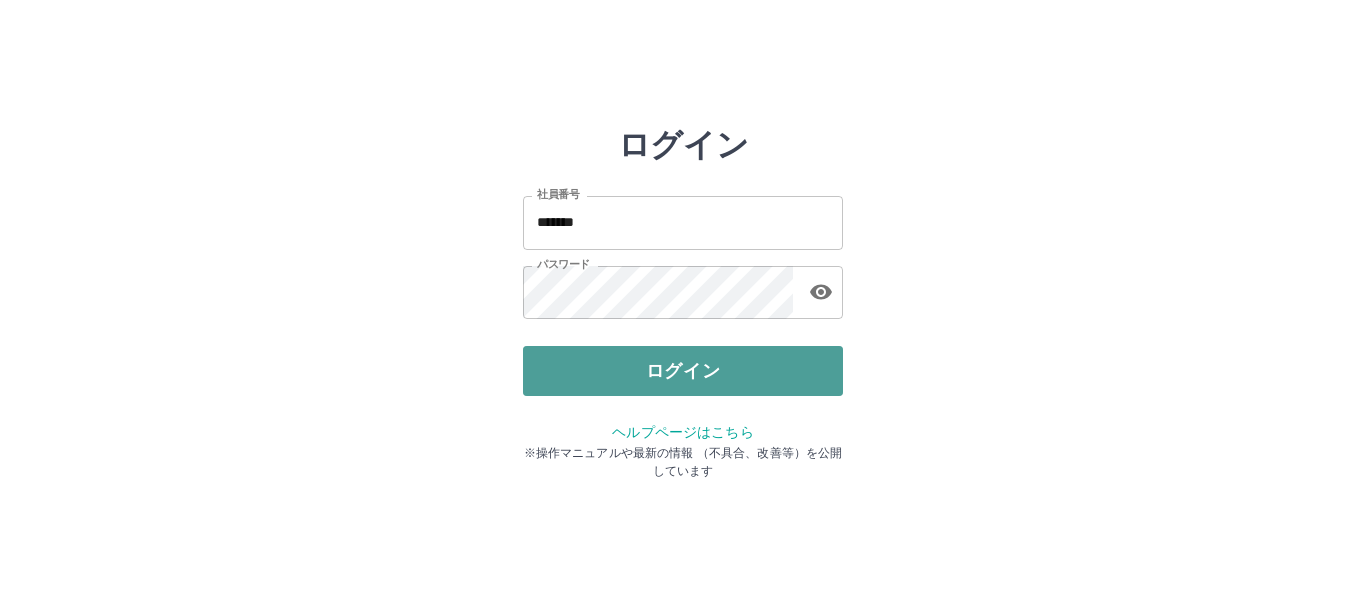 click on "ログイン" at bounding box center (683, 371) 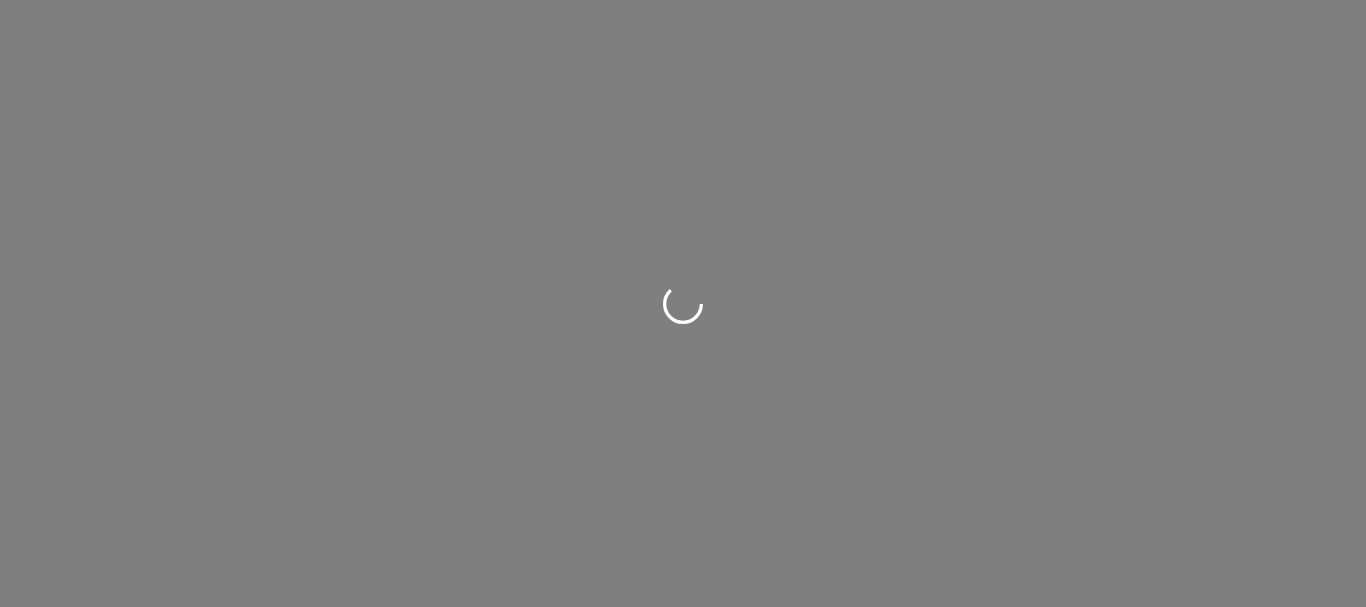 scroll, scrollTop: 0, scrollLeft: 0, axis: both 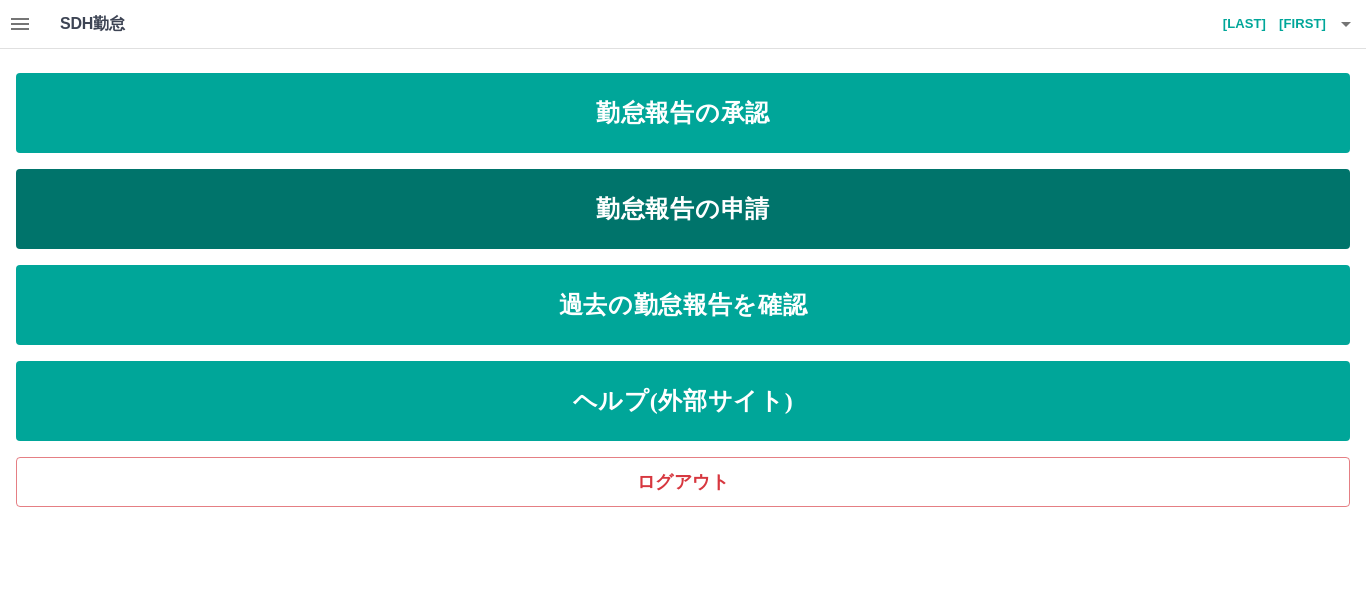 click on "勤怠報告の申請" at bounding box center [683, 209] 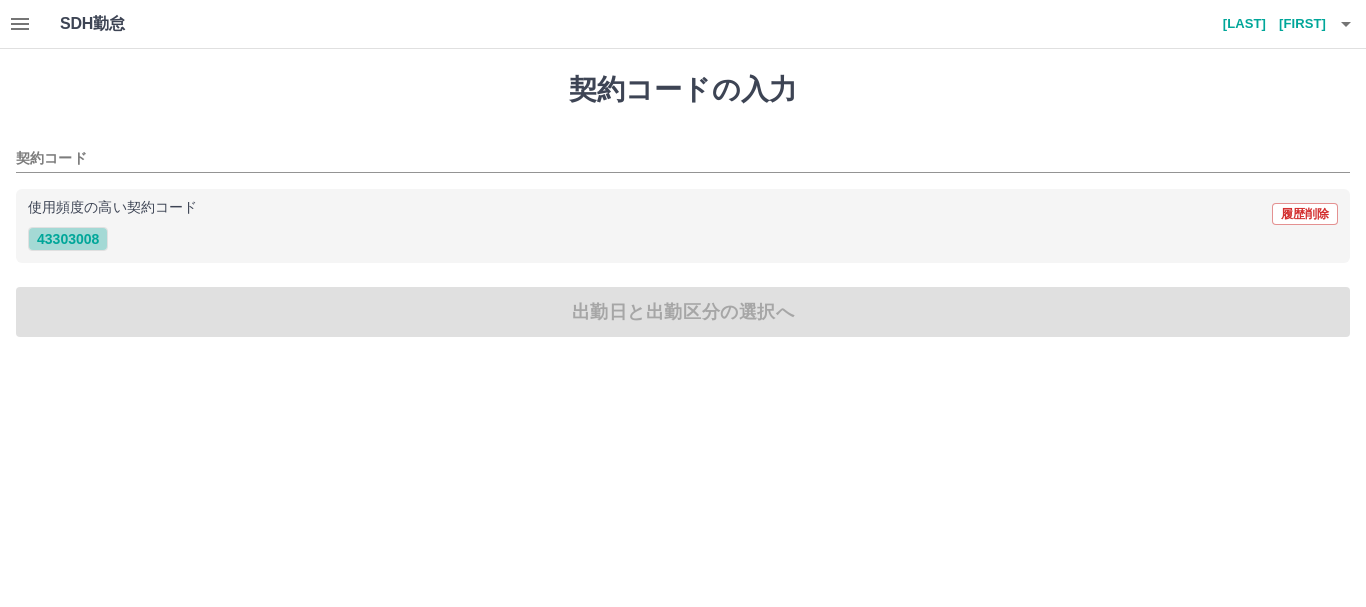click on "43303008" at bounding box center (68, 239) 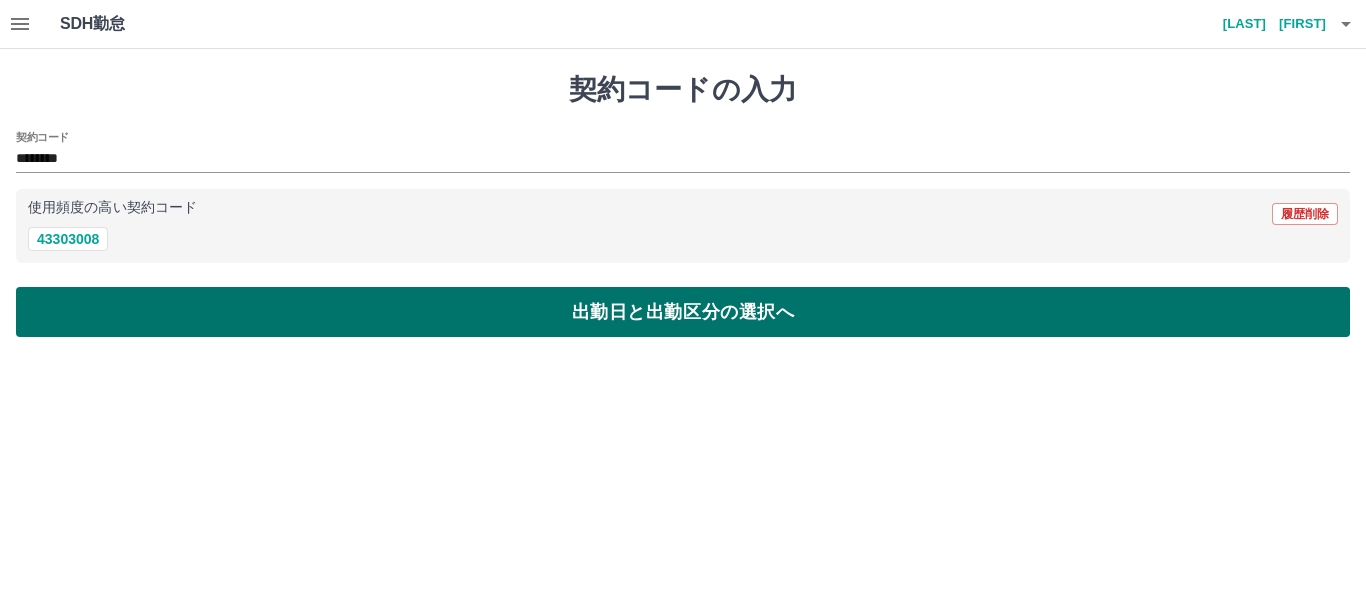 click on "出勤日と出勤区分の選択へ" at bounding box center [683, 312] 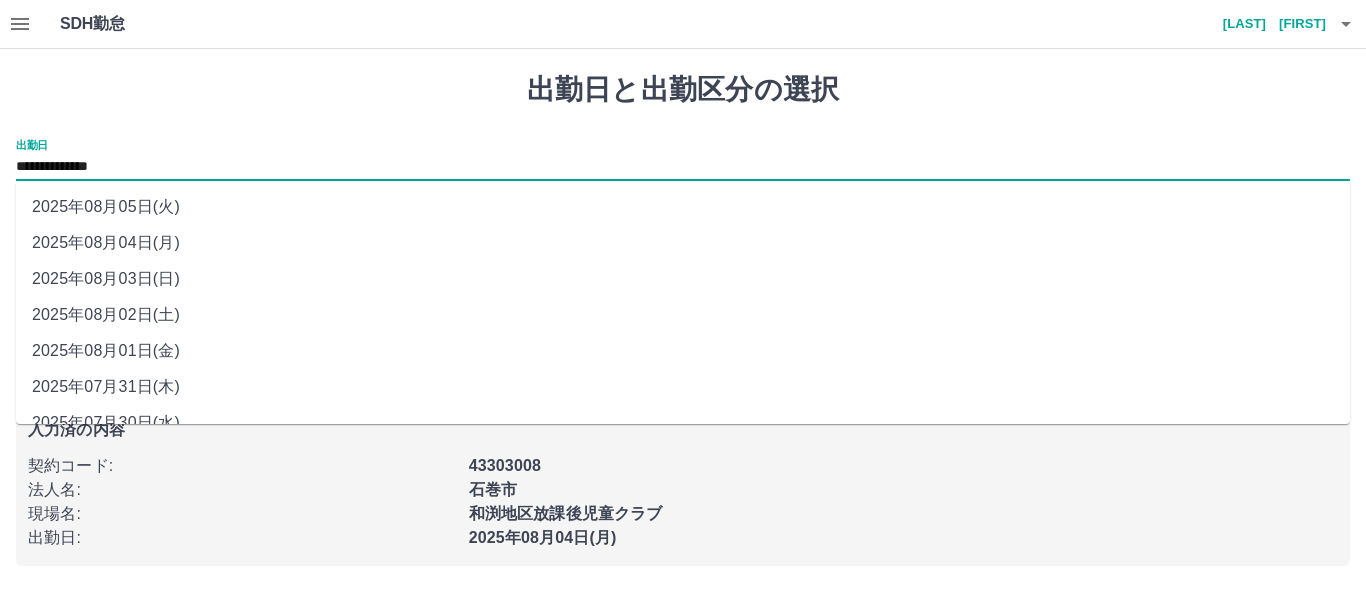 click on "**********" at bounding box center [683, 167] 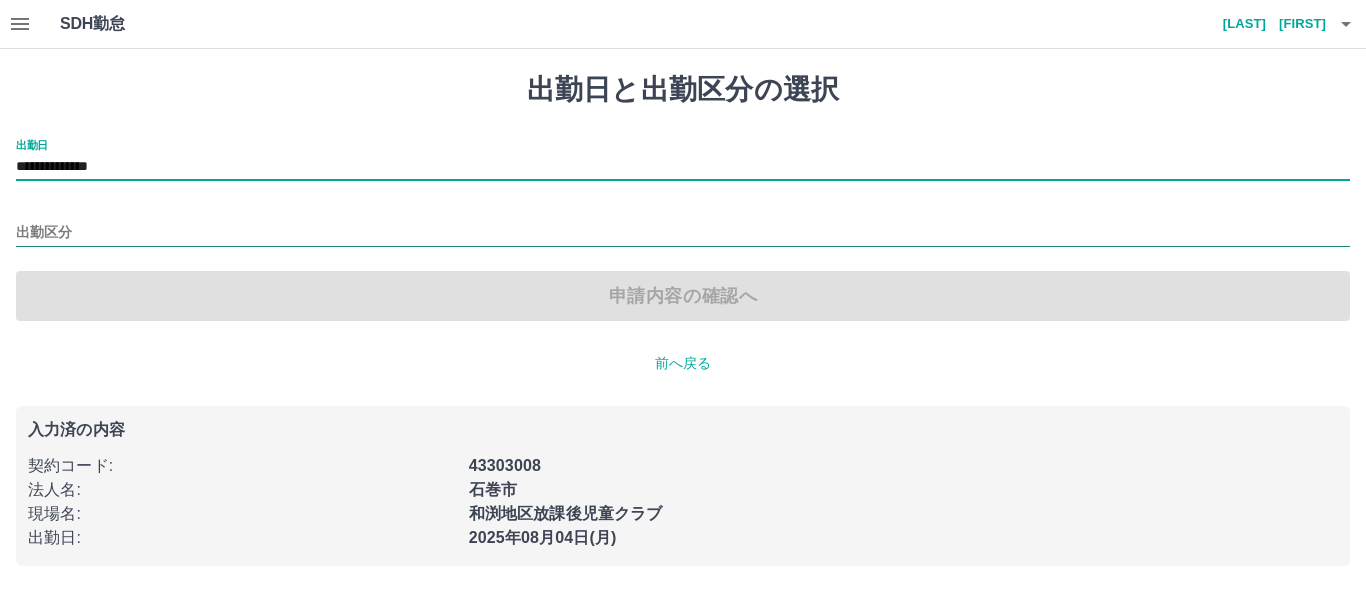 click on "出勤区分" at bounding box center [683, 233] 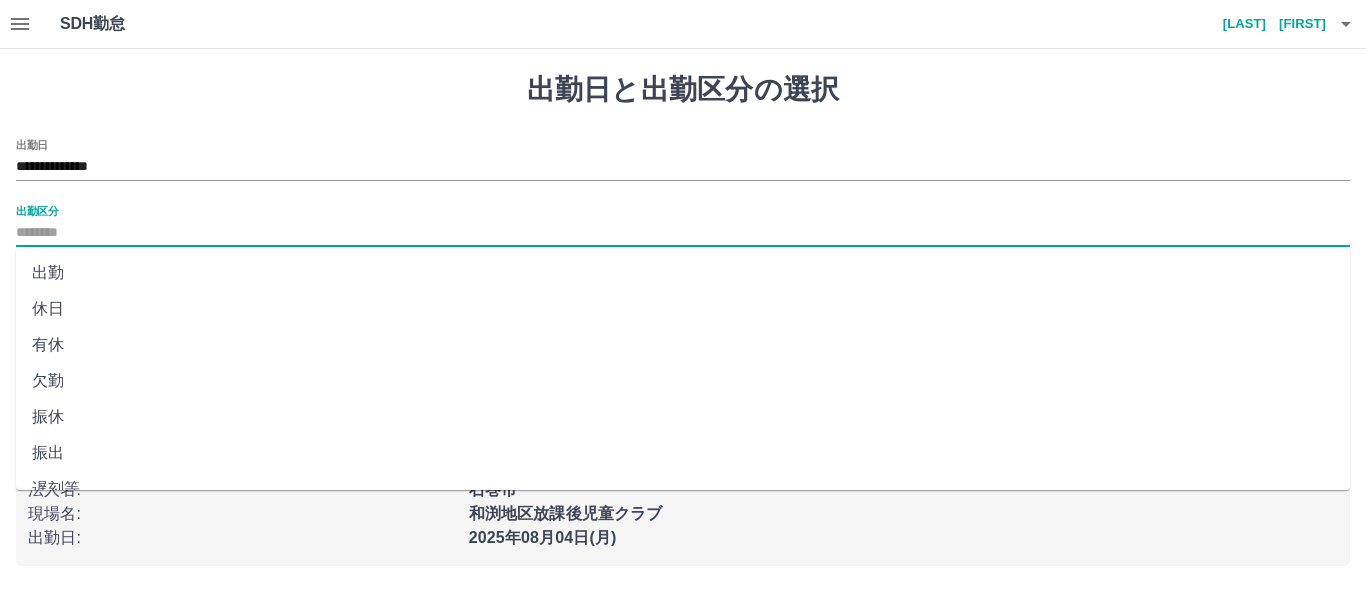 click on "休日" at bounding box center [683, 309] 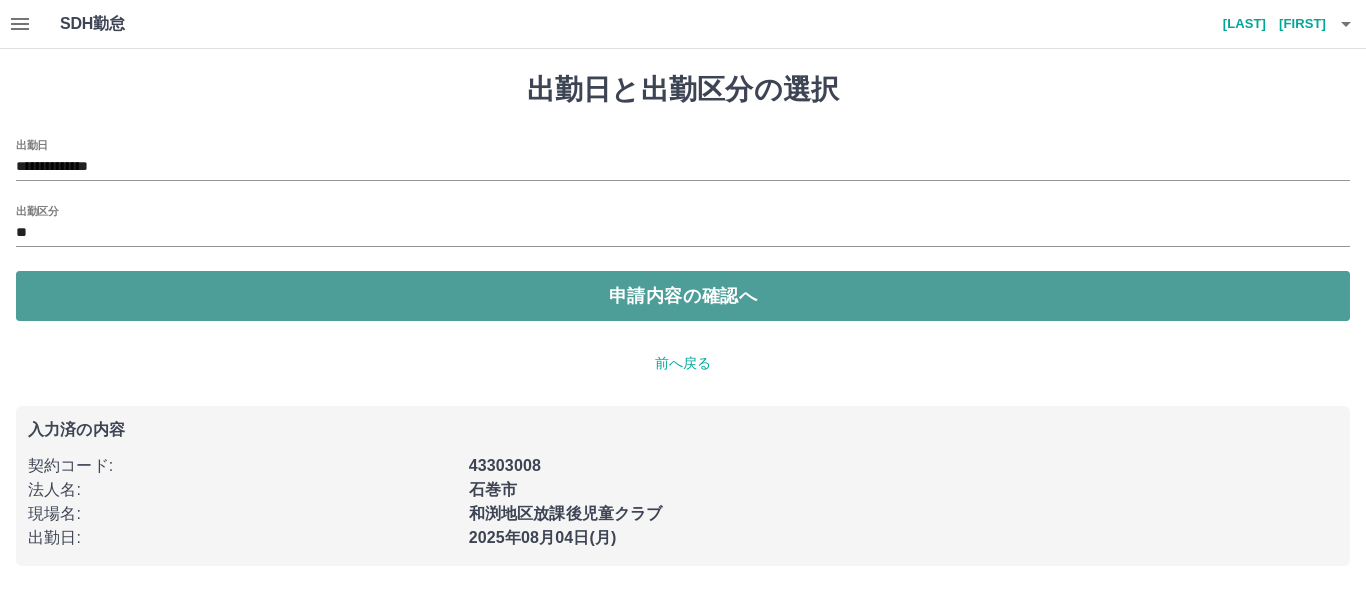 click on "申請内容の確認へ" at bounding box center [683, 296] 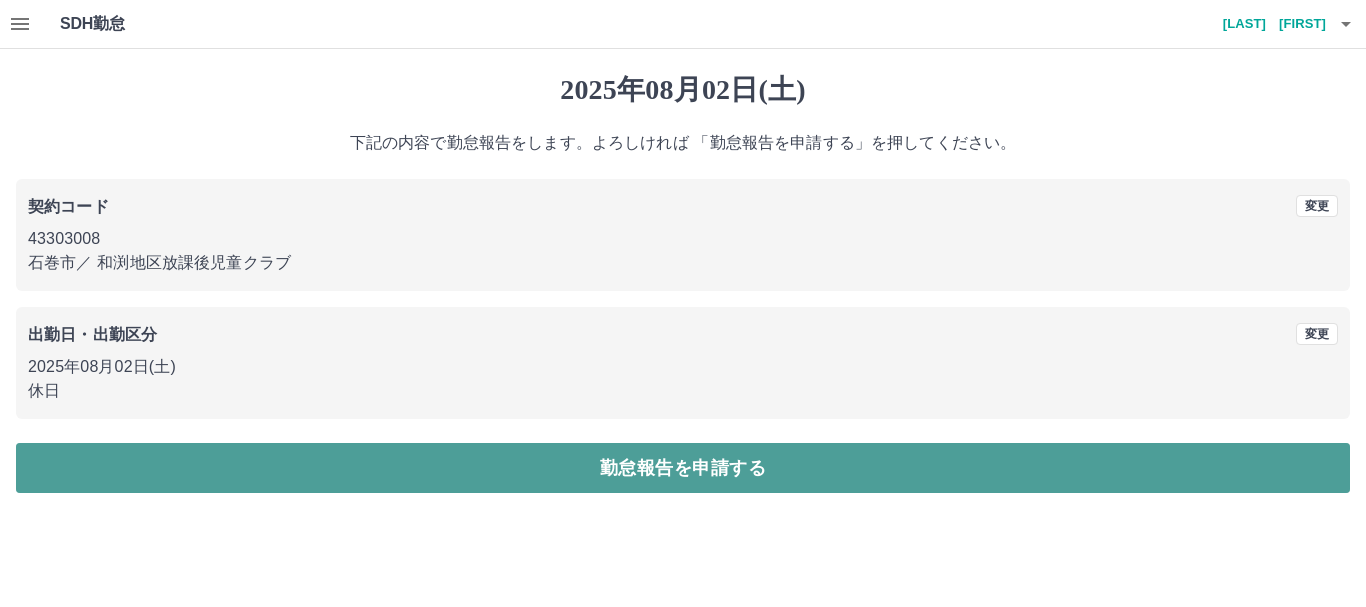 click on "勤怠報告を申請する" at bounding box center (683, 468) 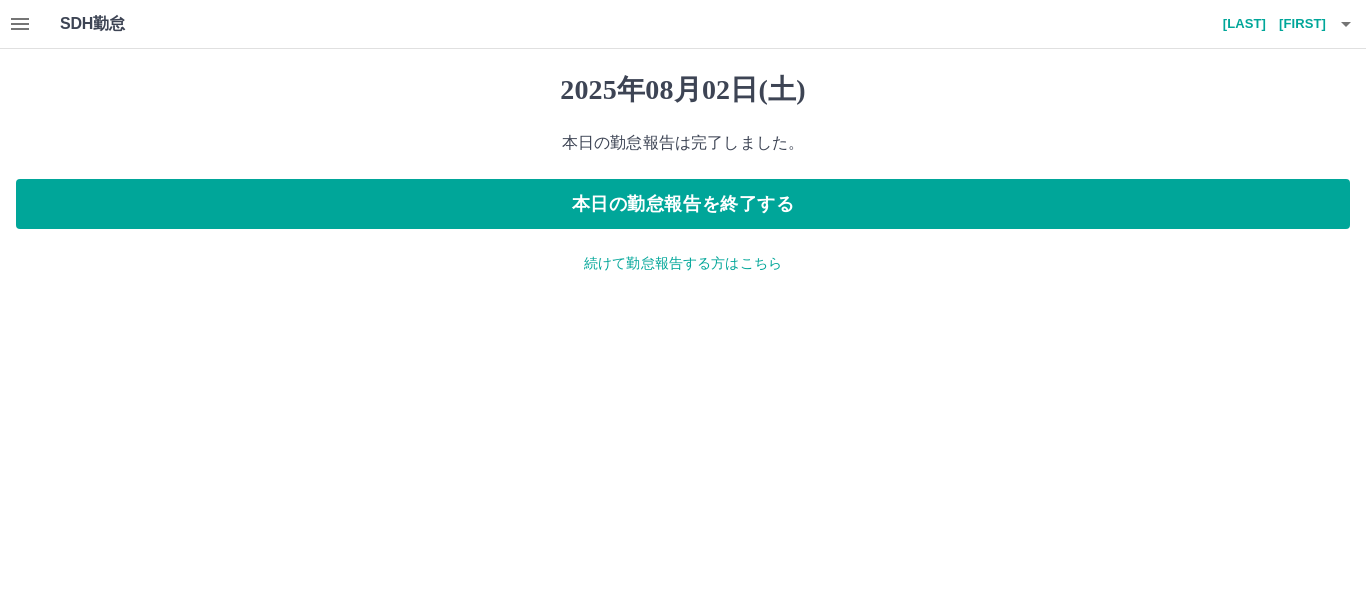 click on "続けて勤怠報告する方はこちら" at bounding box center [683, 263] 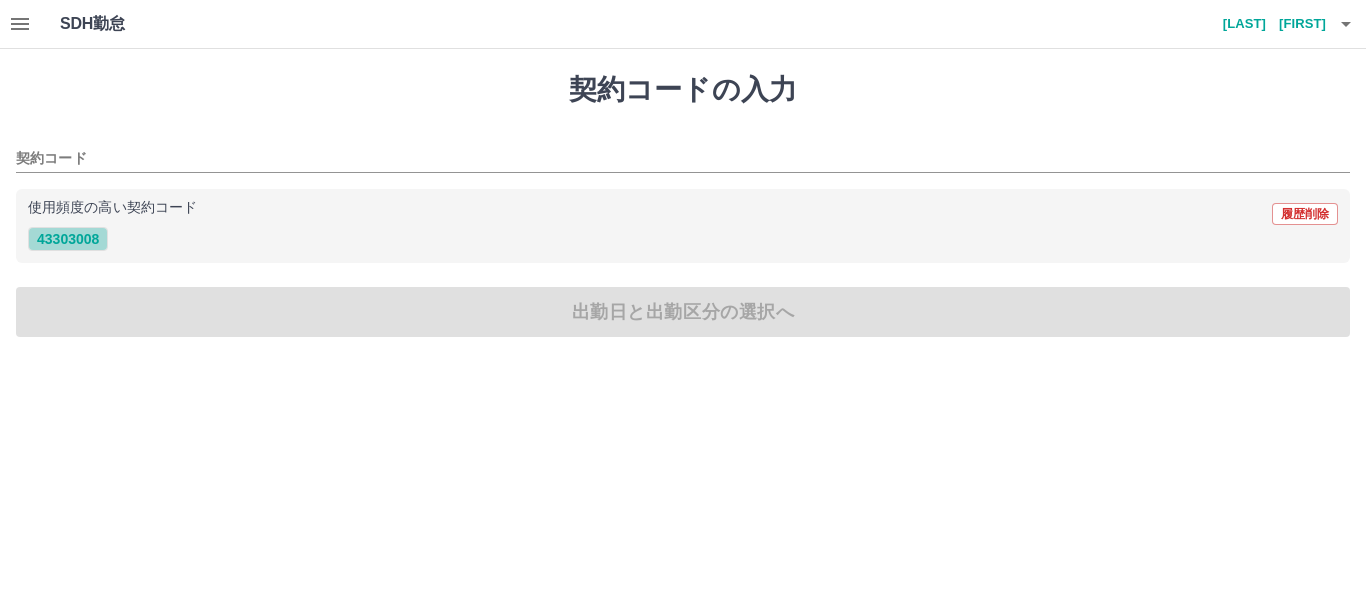click on "43303008" at bounding box center [68, 239] 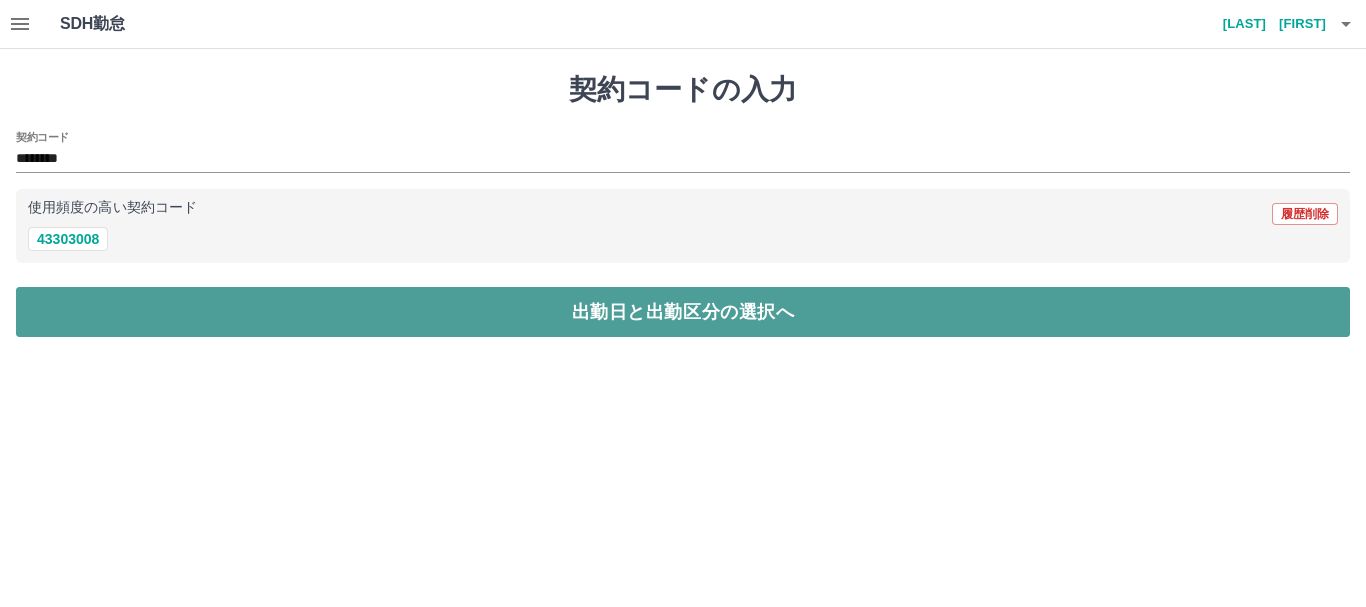 click on "出勤日と出勤区分の選択へ" at bounding box center (683, 312) 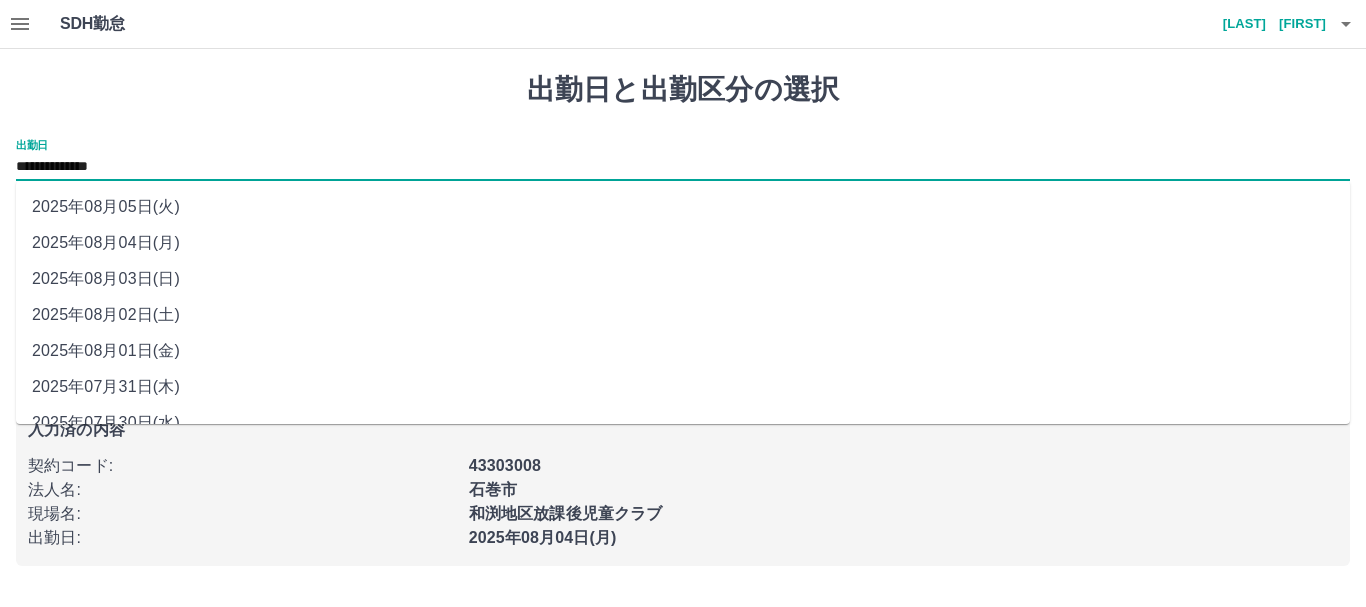 click on "**********" at bounding box center (683, 167) 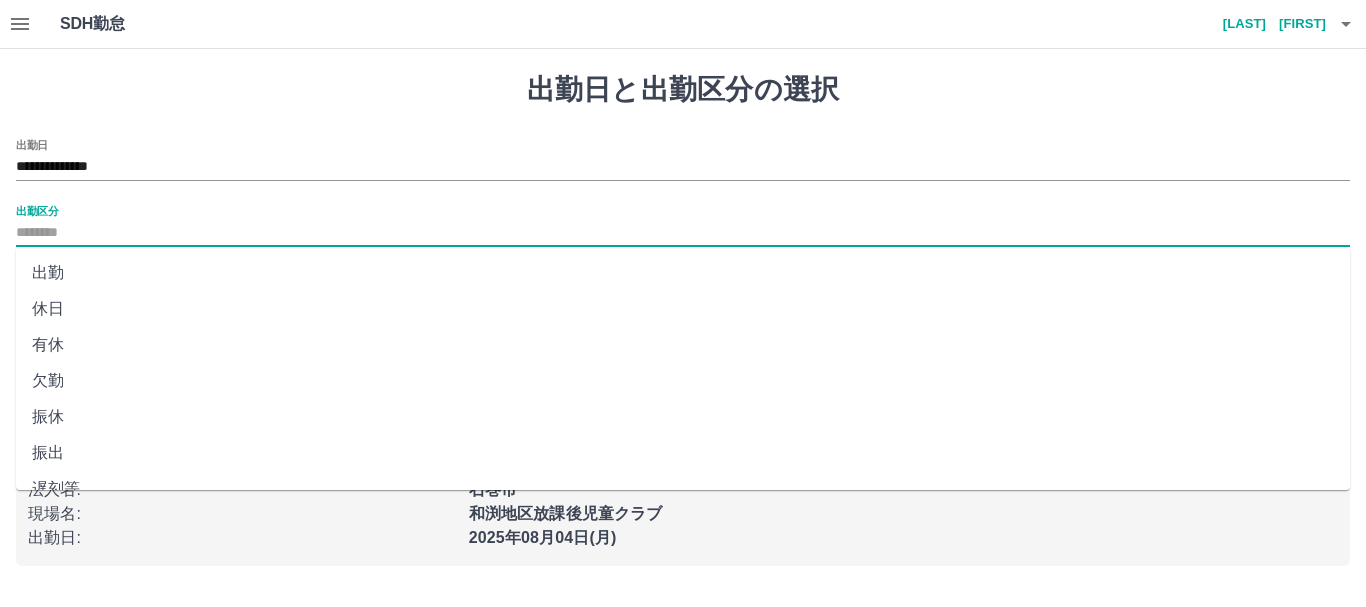 click on "出勤区分" at bounding box center [683, 233] 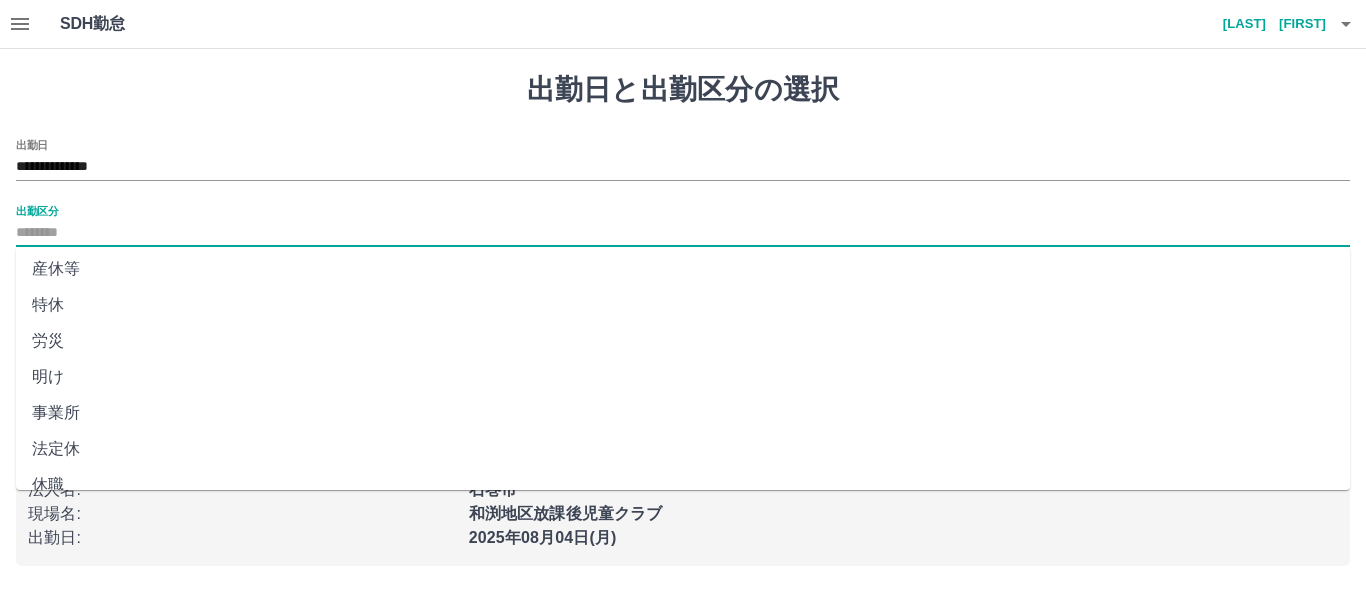 scroll, scrollTop: 421, scrollLeft: 0, axis: vertical 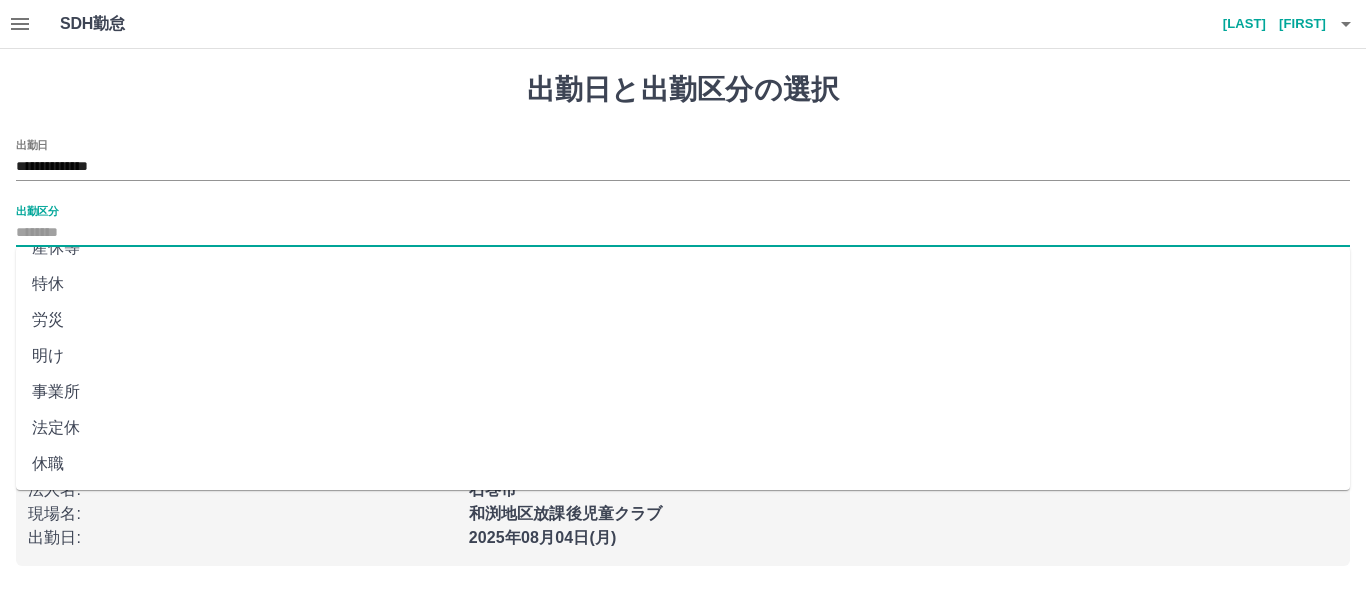 click on "法定休" at bounding box center (683, 428) 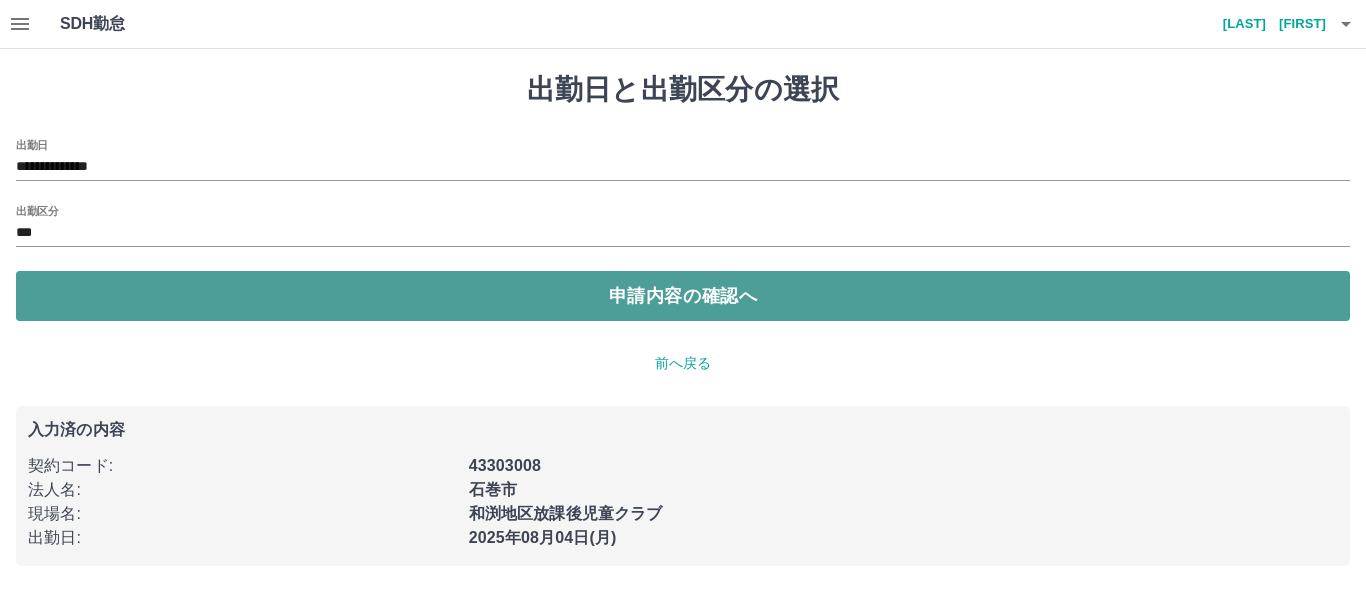 click on "申請内容の確認へ" at bounding box center [683, 296] 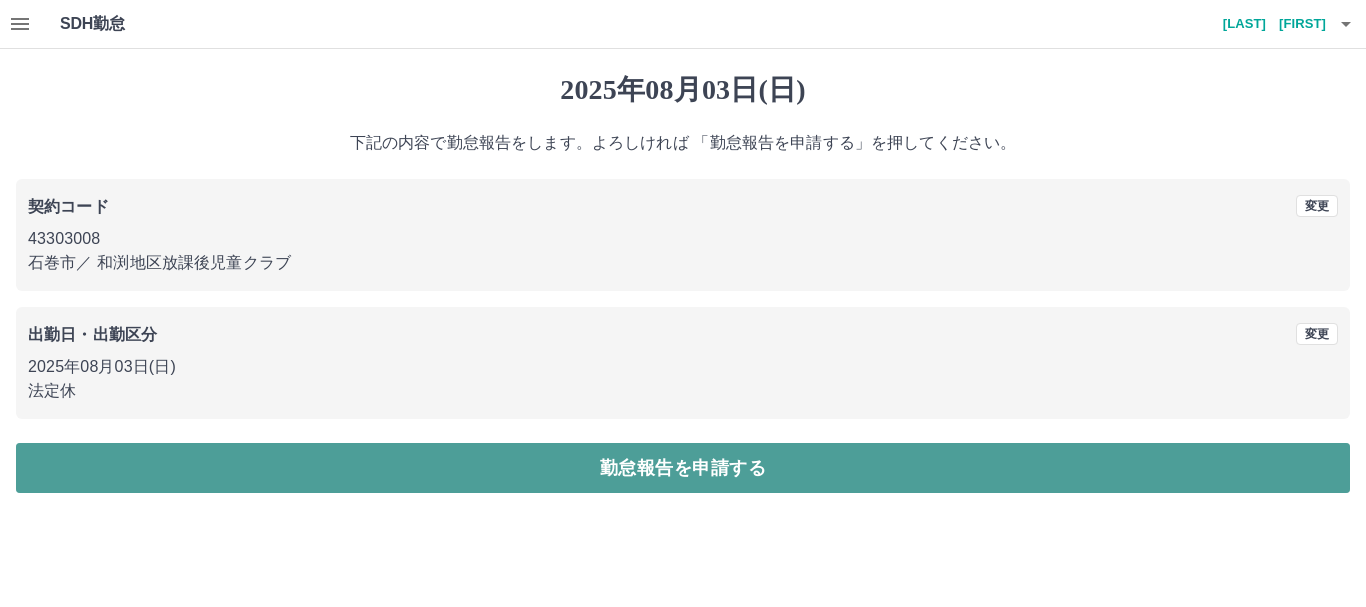 click on "勤怠報告を申請する" at bounding box center (683, 468) 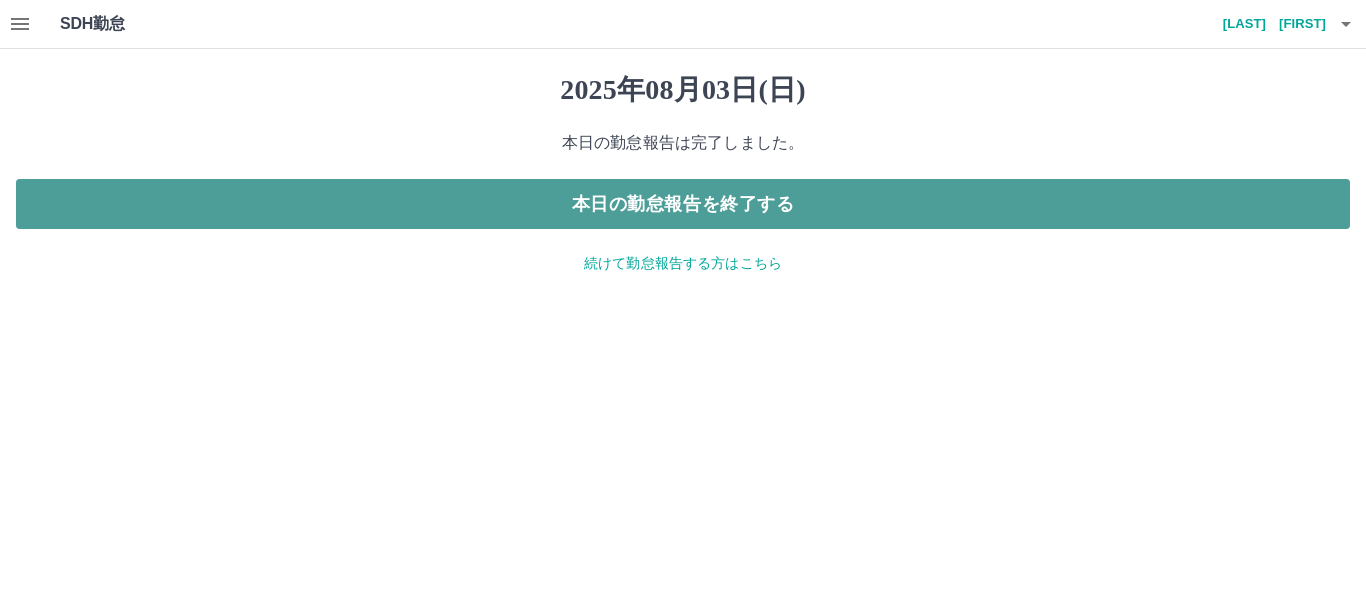 click on "本日の勤怠報告を終了する" at bounding box center [683, 204] 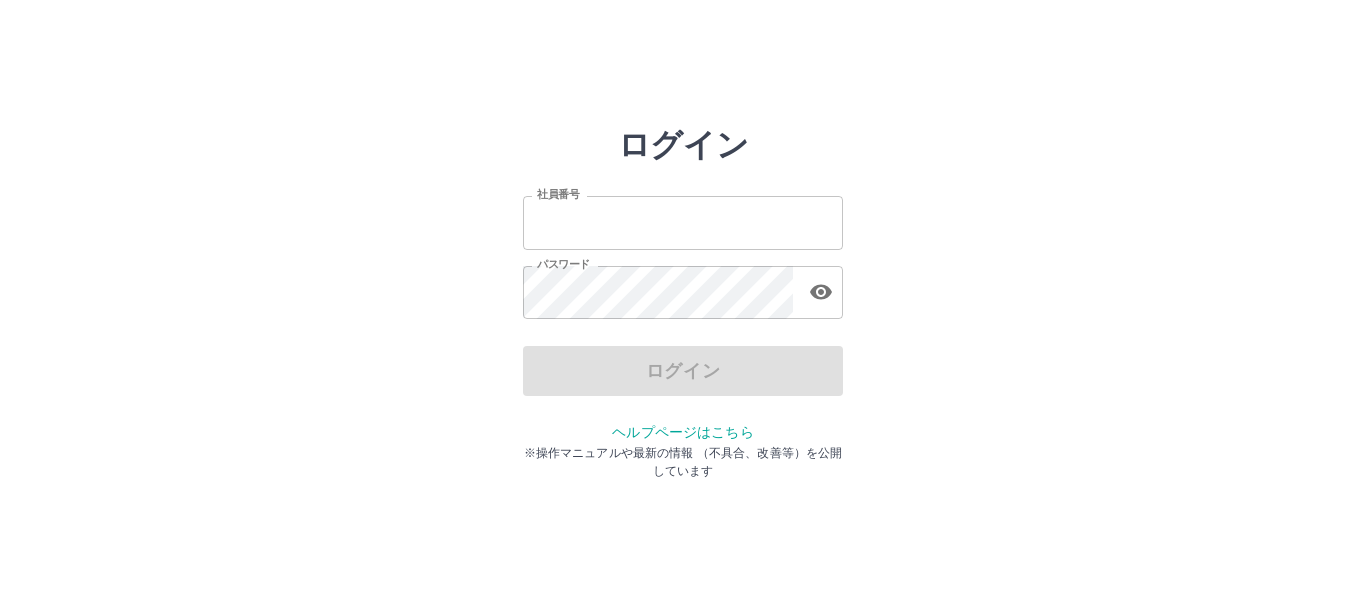 scroll, scrollTop: 0, scrollLeft: 0, axis: both 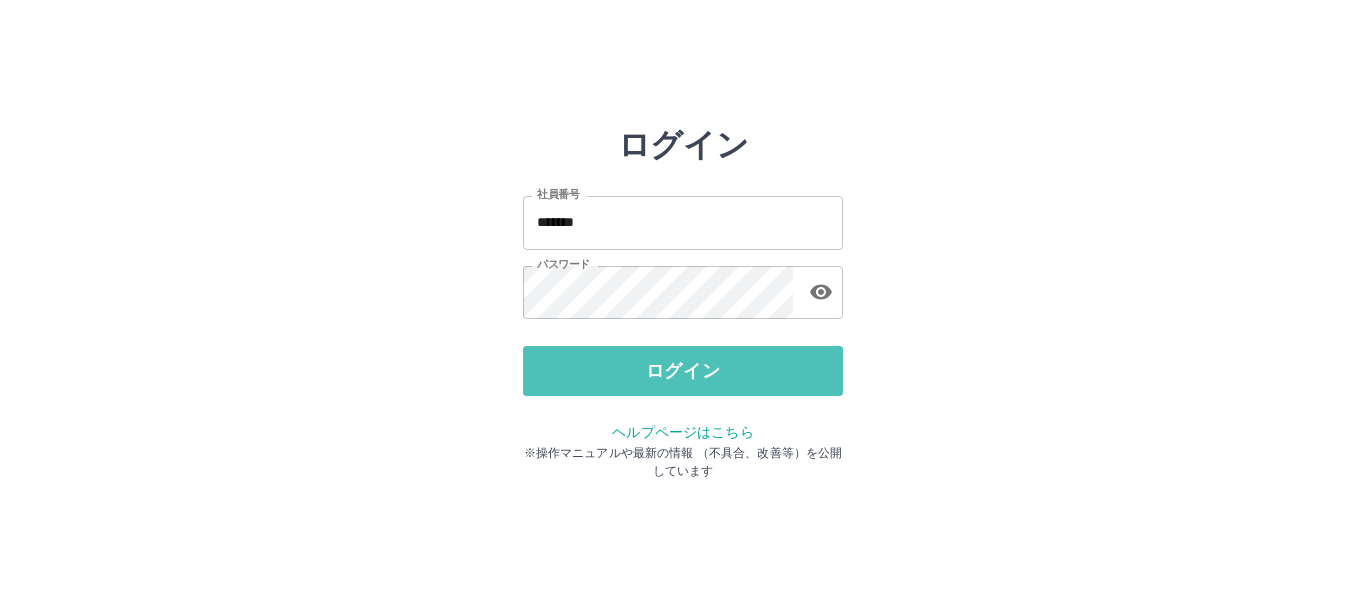 click on "ログイン" at bounding box center [683, 371] 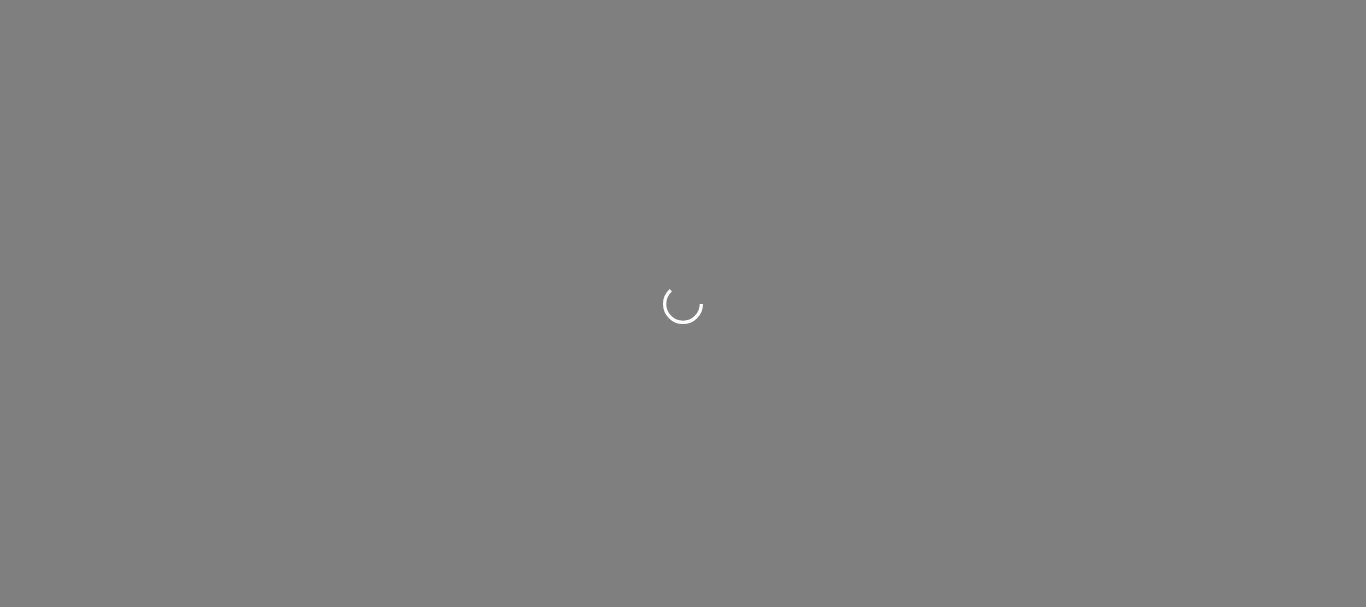 scroll, scrollTop: 0, scrollLeft: 0, axis: both 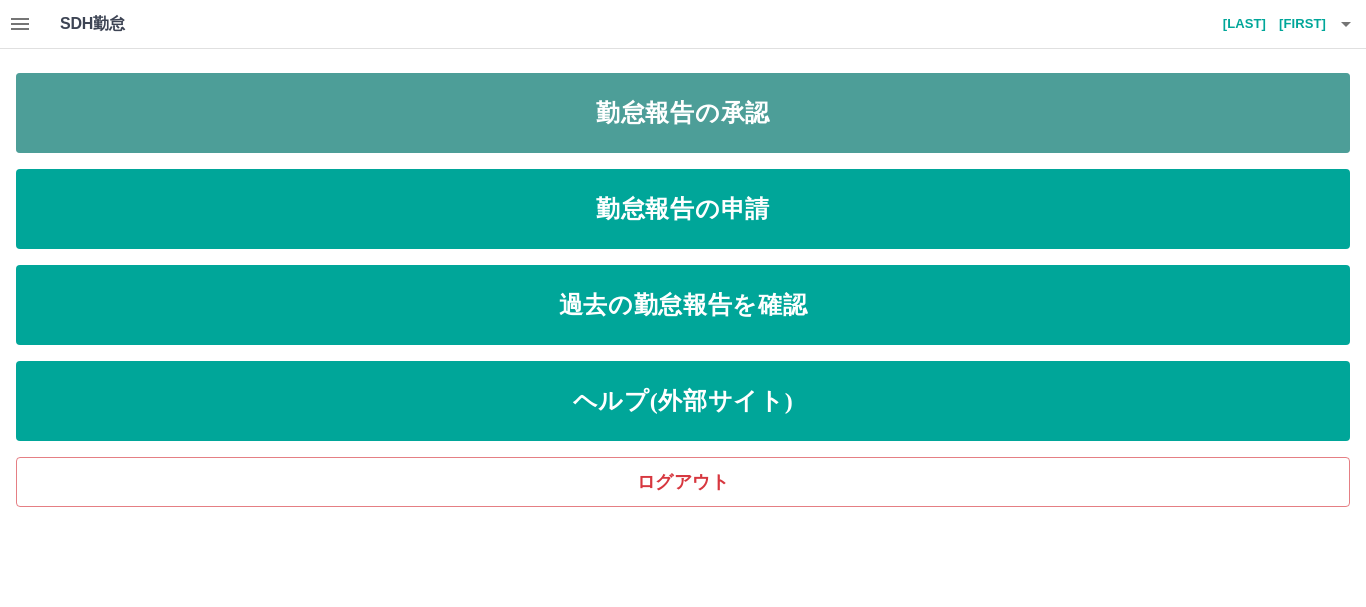 click on "勤怠報告の承認" at bounding box center (683, 113) 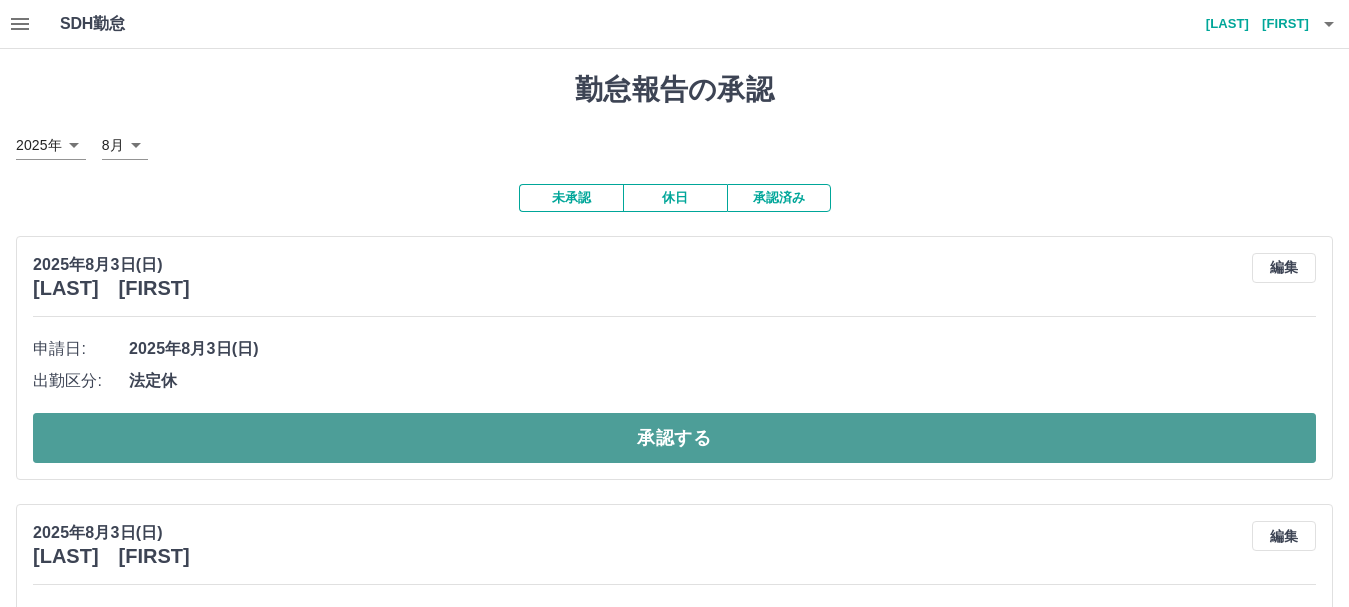 click on "承認する" at bounding box center (674, 438) 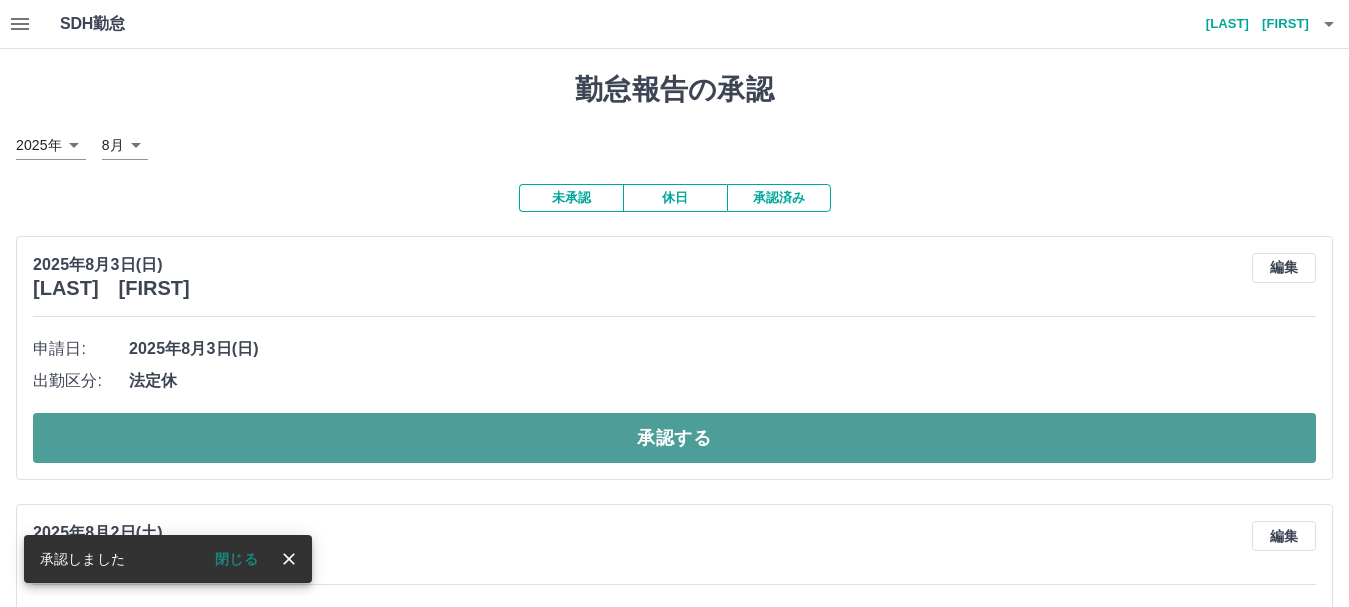 click on "承認する" at bounding box center [674, 438] 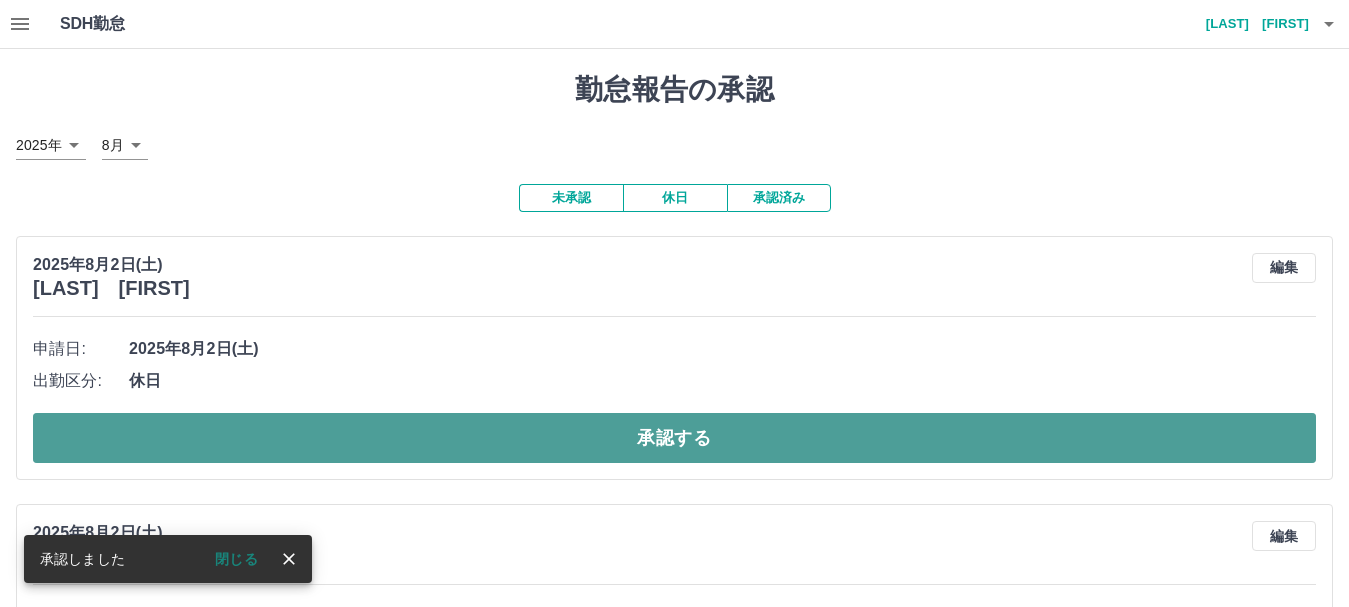 click on "承認する" at bounding box center (674, 438) 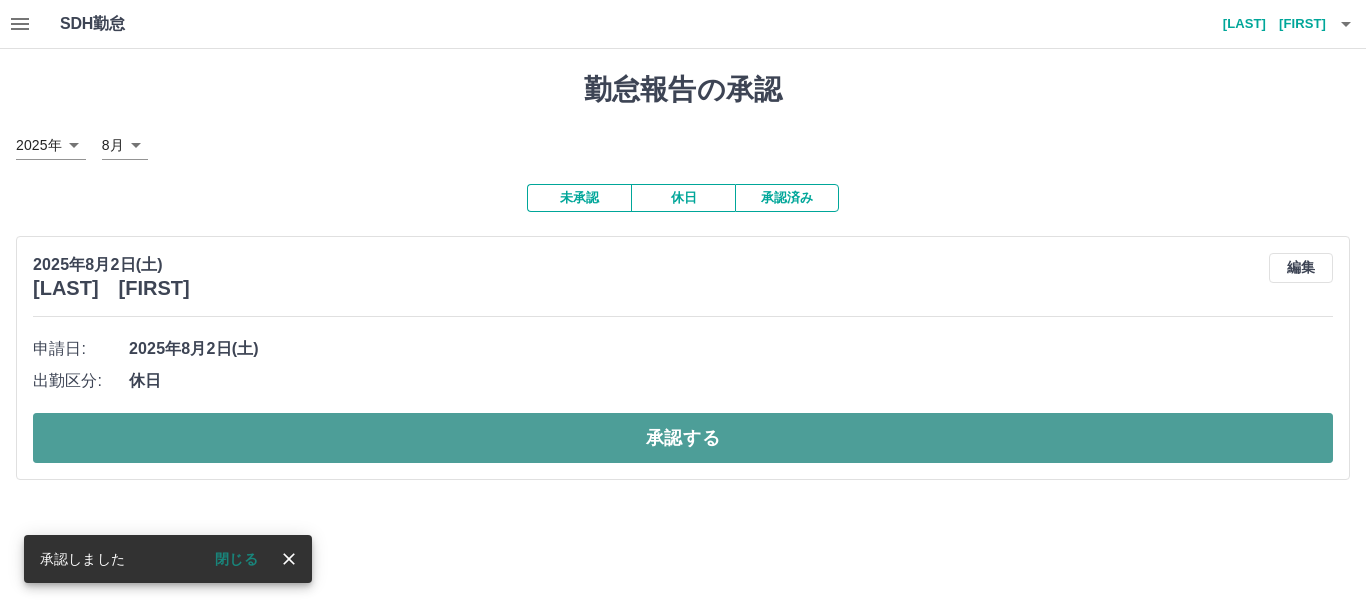 click on "承認する" at bounding box center (683, 438) 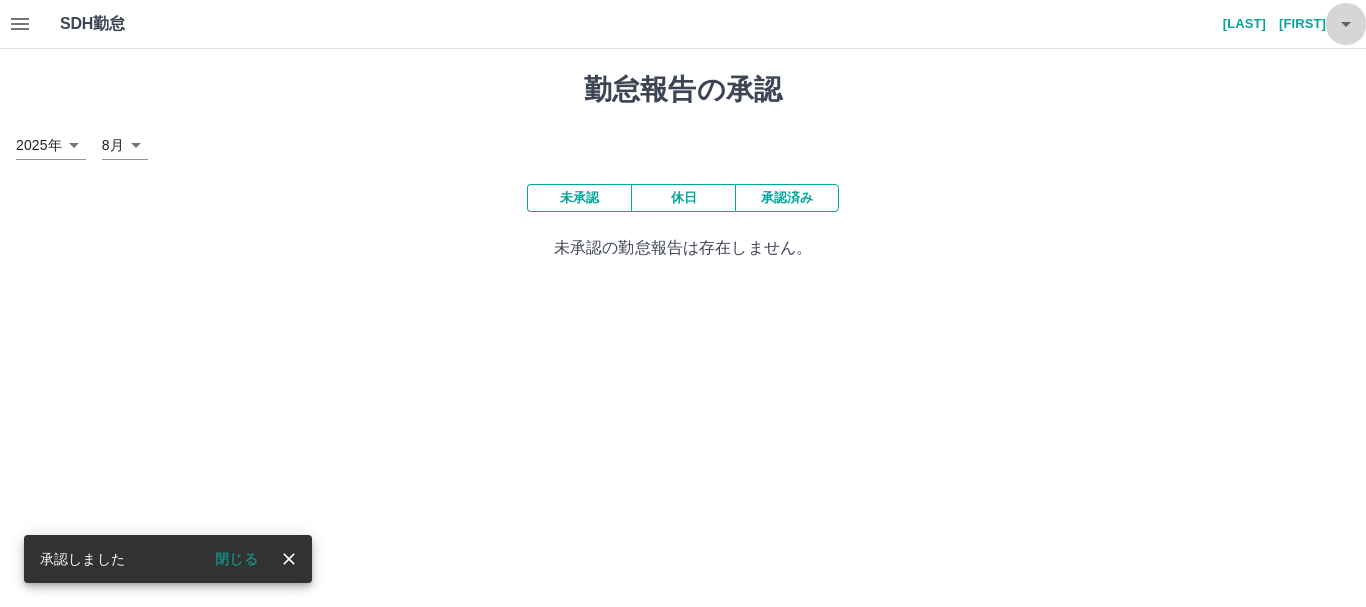 click 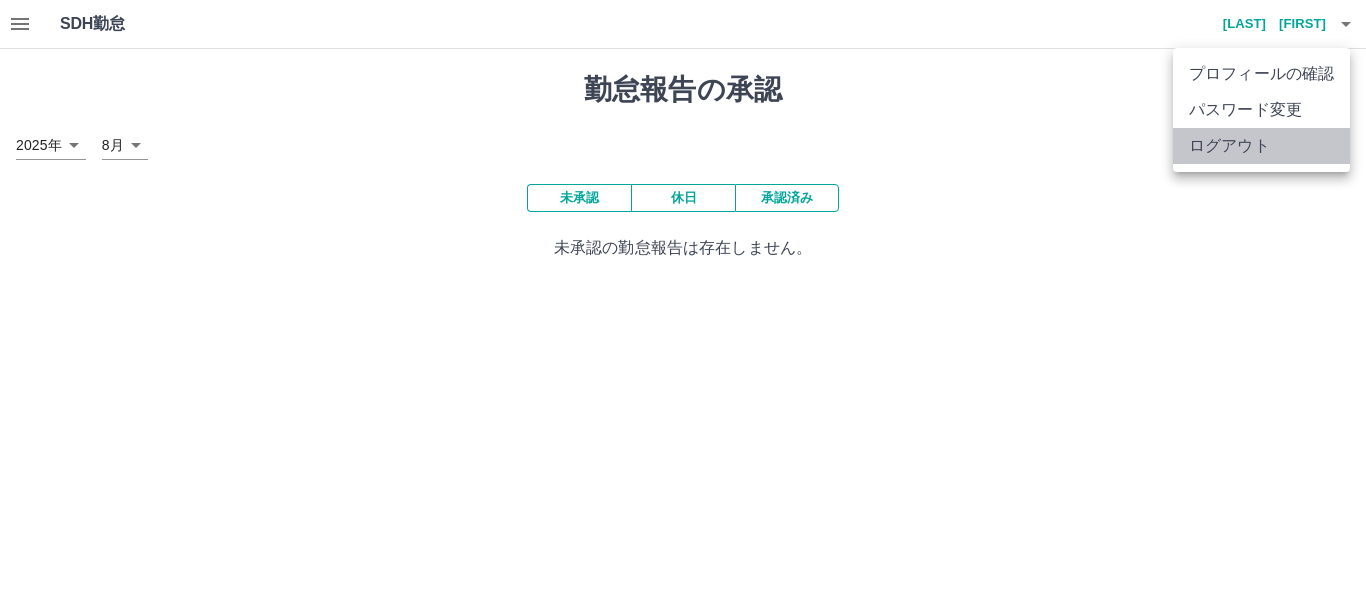 click on "ログアウト" at bounding box center [1261, 146] 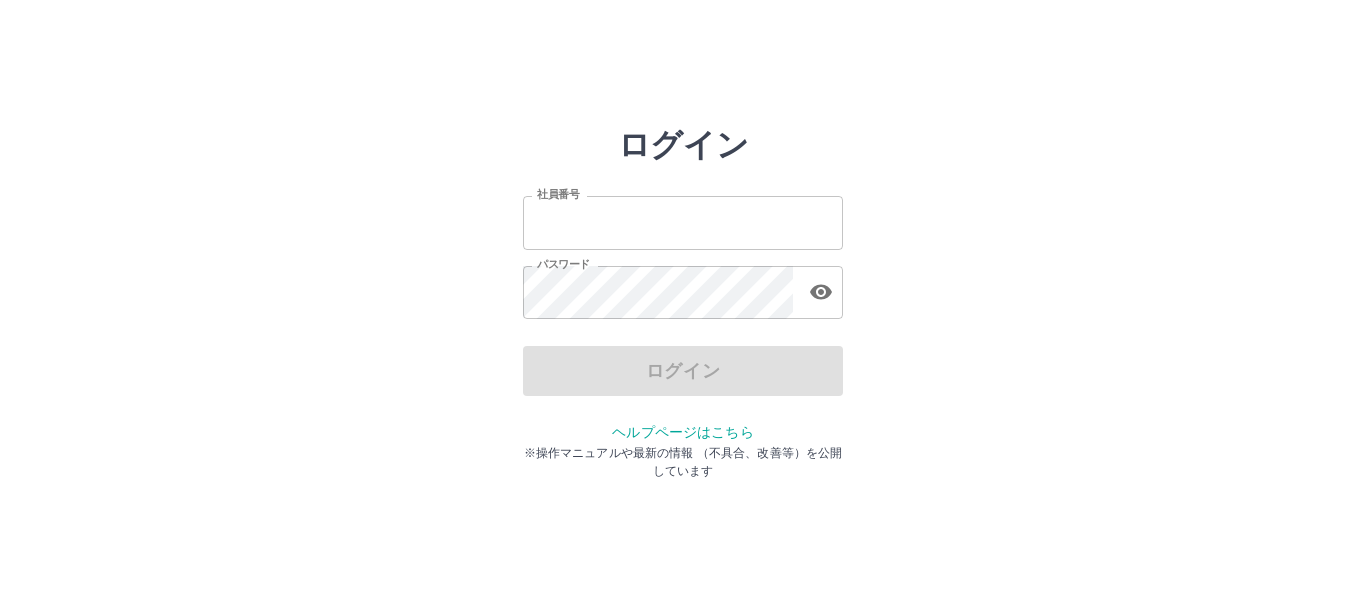 scroll, scrollTop: 0, scrollLeft: 0, axis: both 